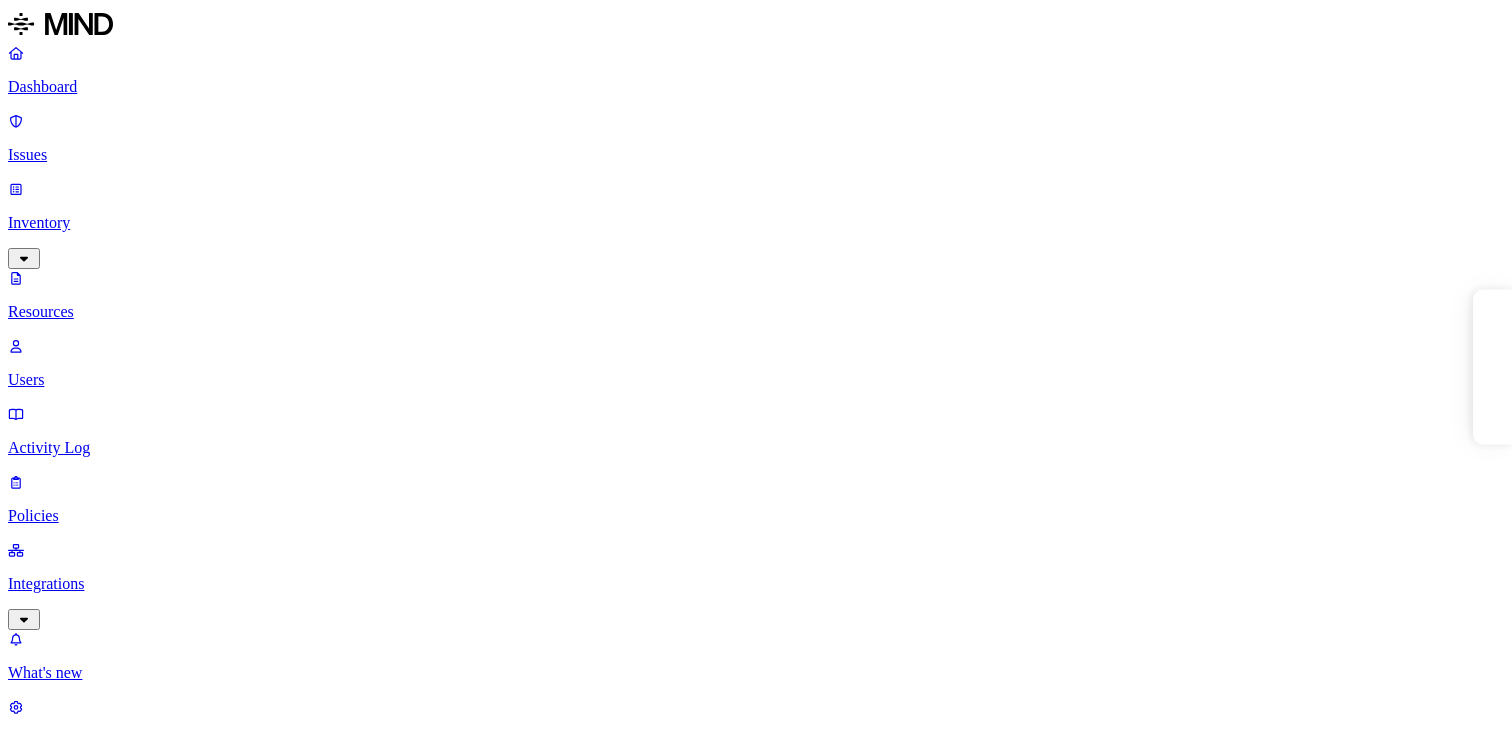 scroll, scrollTop: 0, scrollLeft: 0, axis: both 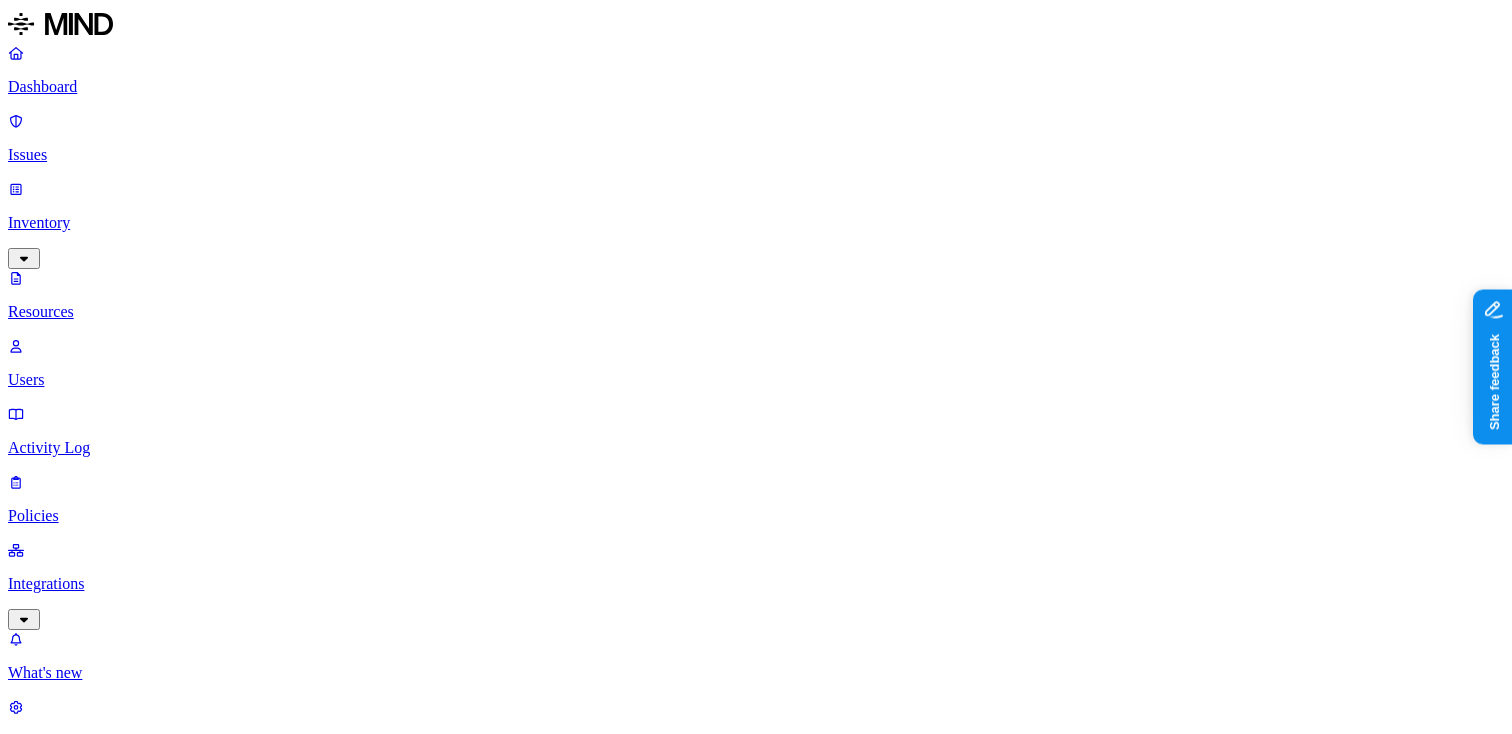 click on "Dashboard Issues Inventory Resources Users Activity Log Policies Integrations What's new 1 Settings [PERSON_NAME] ACME Resources Kind File type Classification Category Data types Labels Accessible Last access Drive name Encrypted 2,826 Resources Kind Resource Classification Category Accessible Last access time Full path label_excel_restricted.xlsx – – Internal 1 [DATE] 02:47 PM Hod Bin Noon/label-test-files label_powerpoint_restricted.pptx – – Internal 1 [DATE] 02:46 PM Hod Bin Noon/label-test-files label_excel_simple.xlsx – – – [DATE] 02:47 PM Hod Bin Noon/label-test-files label_powerpoint_simple.pptx – – – [DATE] 02:46 PM Hod Bin Noon/label-test-files iban-test.txt PII / PHI 1 – Internal 19 [DATE] 02:31 PM test/[PERSON_NAME] label_word_restricted.docx – – Internal 1 [DATE] 12:59 AM Hod Bin Noon/label-test-files label_word_simple.docx – – – [DATE] 01:00 AM Hod Bin Noon/label-test-files [PERSON_NAME] - Chrome.lnk – – – PII / PHI 1 –" at bounding box center [756, 2885] 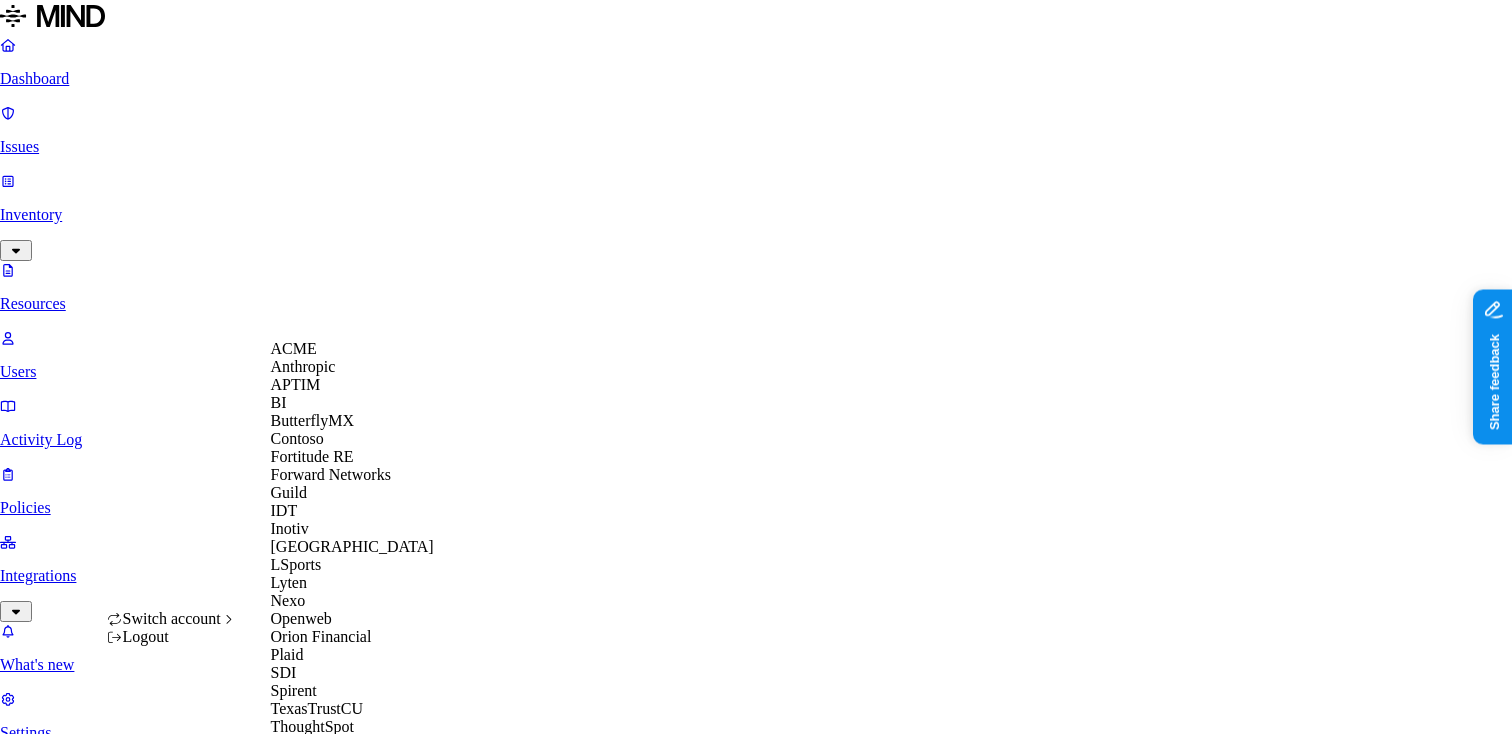 click on "ACME" at bounding box center [352, 349] 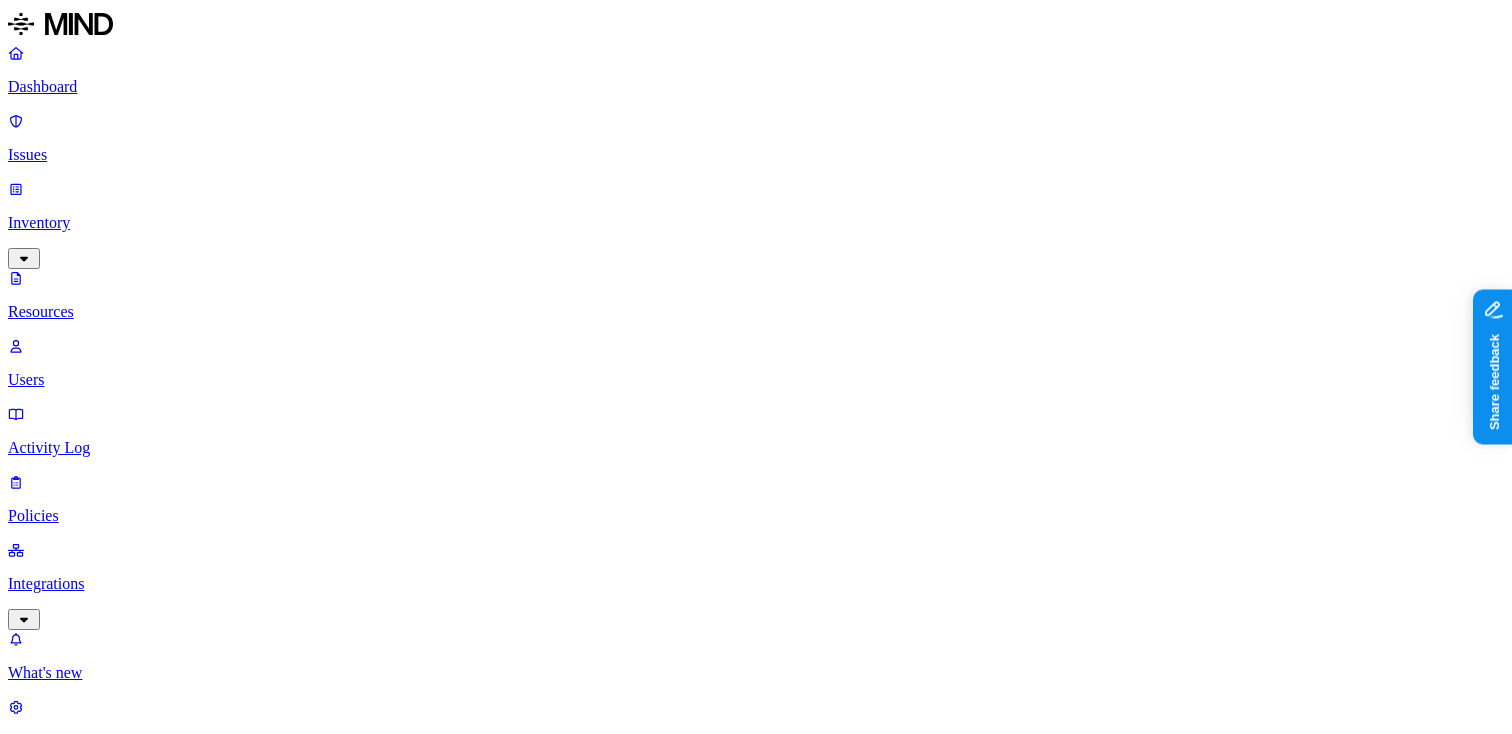 click on "Resources" at bounding box center [756, 1004] 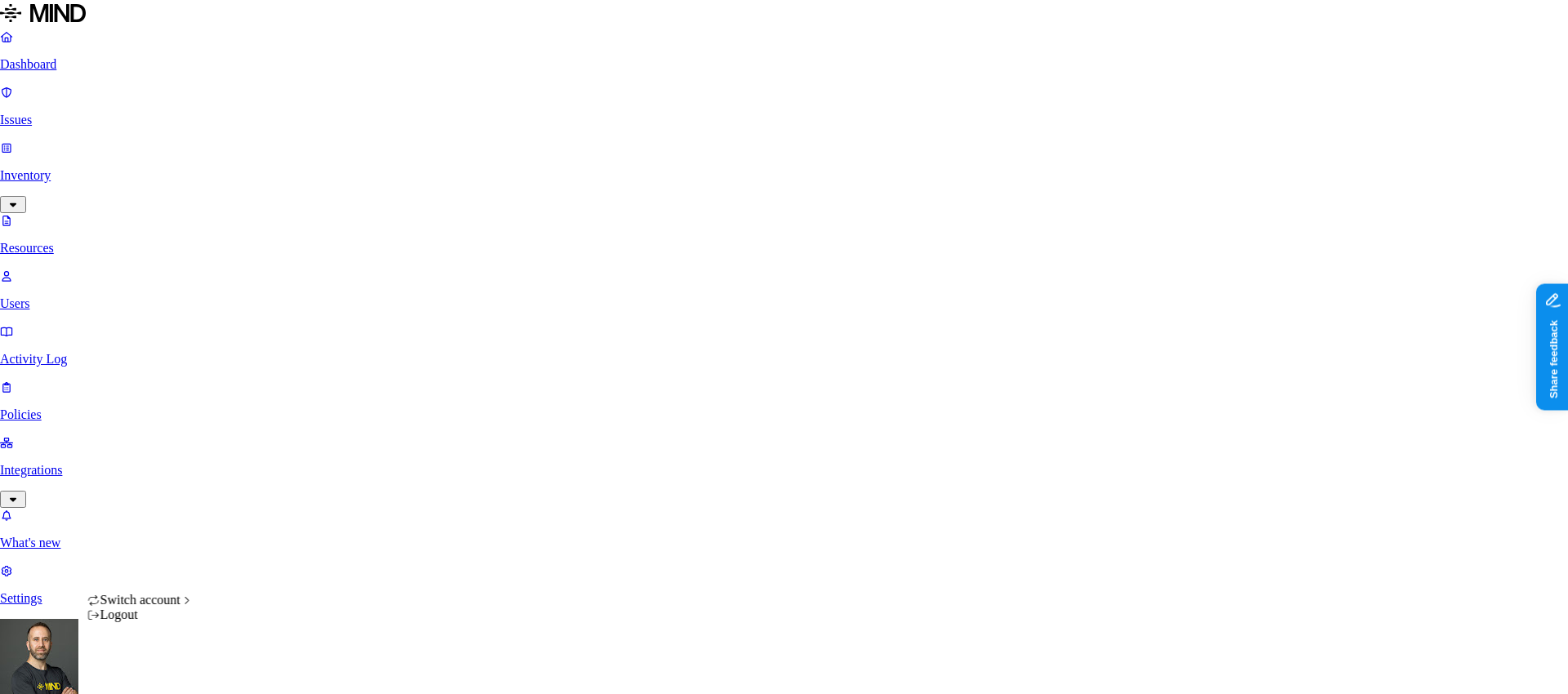 click on "Dashboard Issues Inventory Resources Users Activity Log Policies Integrations What's new 1 Settings Tom Mayblum ACME Resources Kind File type Classification Category Data types Labels Accessible Last access Drive name Encrypted 2,826 Resources Kind Resource Classification Category Accessible Last access time Full path label_excel_restricted.xlsx – – Internal 1 Jun 30, 2025, 02:47 PM Hod Bin Noon/label-test-files label_powerpoint_restricted.pptx – – Internal 1 Jun 30, 2025, 02:46 PM Hod Bin Noon/label-test-files label_excel_simple.xlsx – – – Jun 30, 2025, 02:47 PM Hod Bin Noon/label-test-files label_powerpoint_simple.pptx – – – Jun 30, 2025, 02:46 PM Hod Bin Noon/label-test-files iban-test.txt PII / PHI 1 – Internal 19 Jun 30, 2025, 02:31 PM test/Tom label_word_restricted.docx – – Internal 1 Jun 30, 2025, 12:59 AM Hod Bin Noon/label-test-files label_word_simple.docx – – – Jun 30, 2025, 01:00 AM Hod Bin Noon/label-test-files Joe - Chrome.lnk – – – PII / PHI 1 –" at bounding box center [784, 2352] 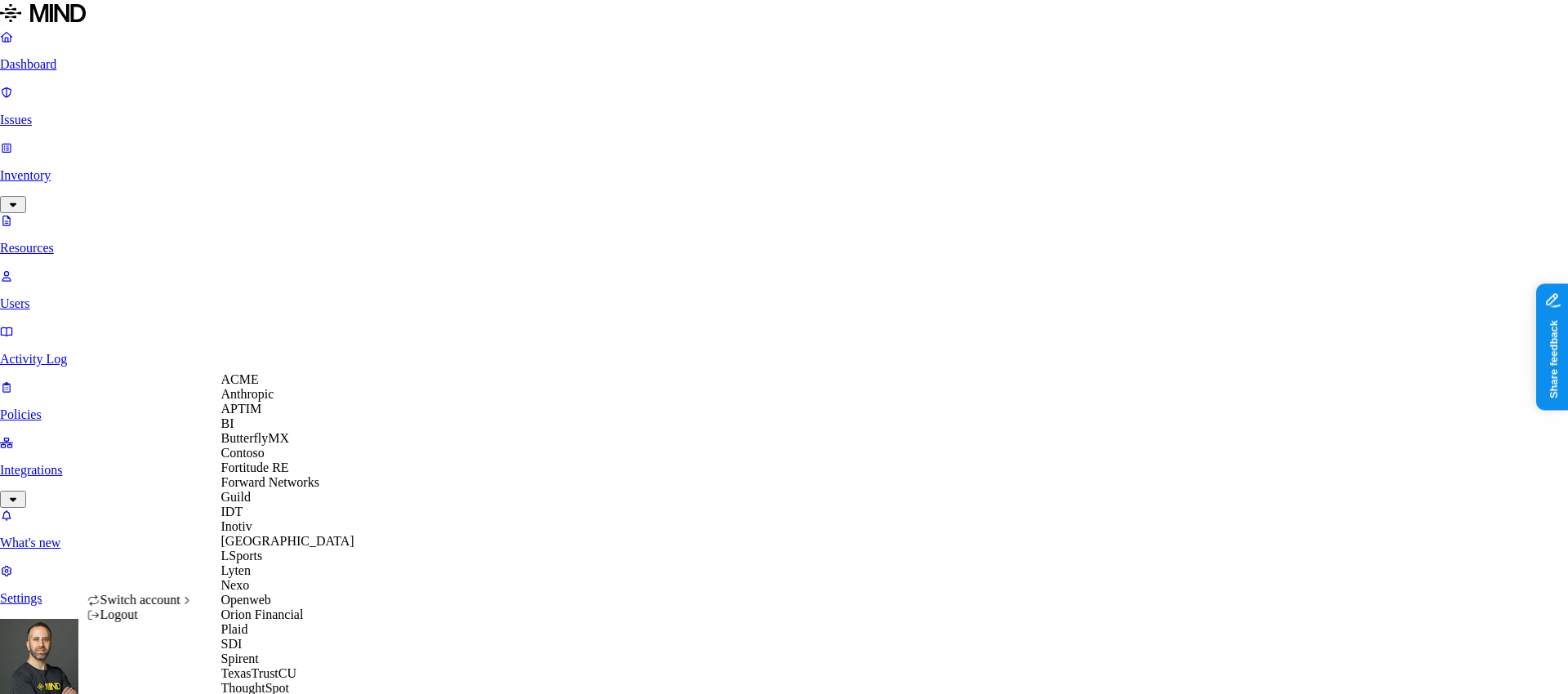 scroll, scrollTop: 457, scrollLeft: 0, axis: vertical 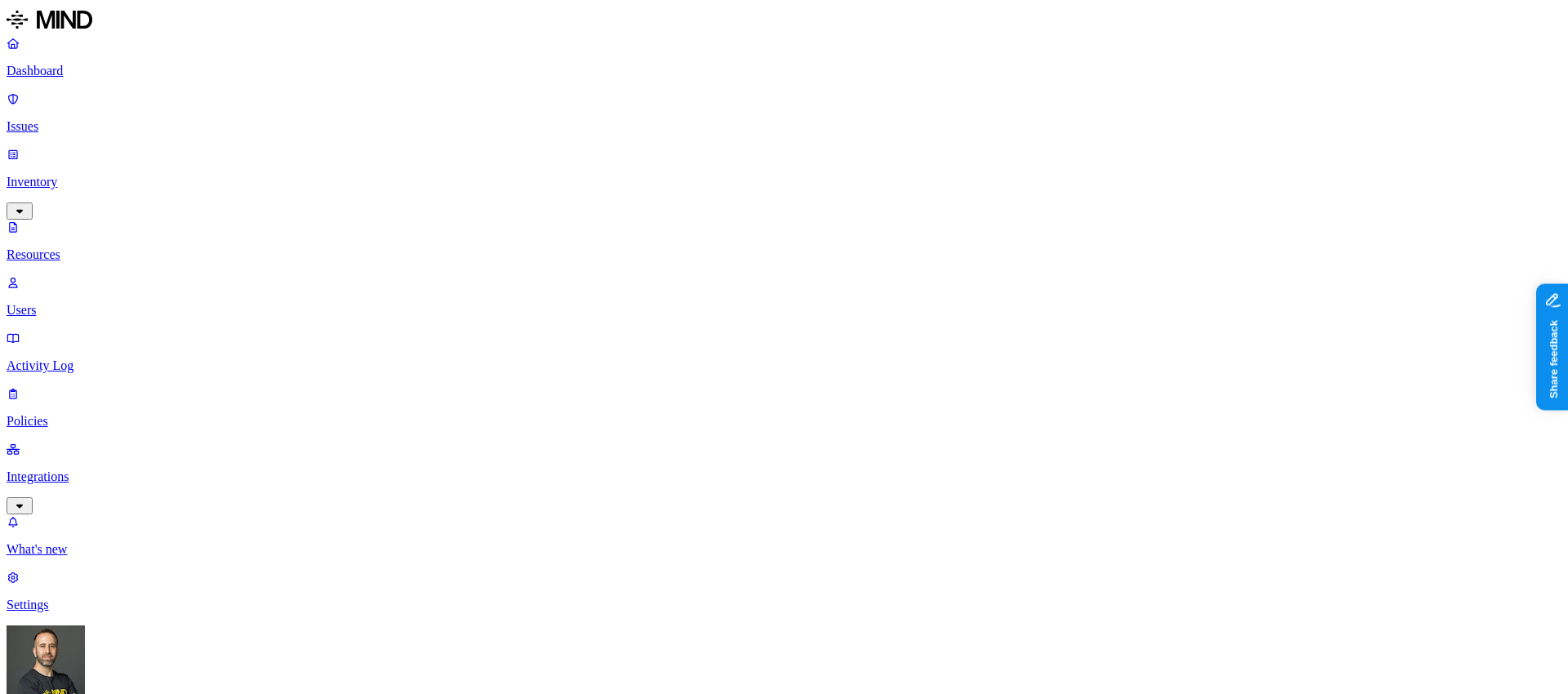 click on "Activity Log" at bounding box center [784, 366] 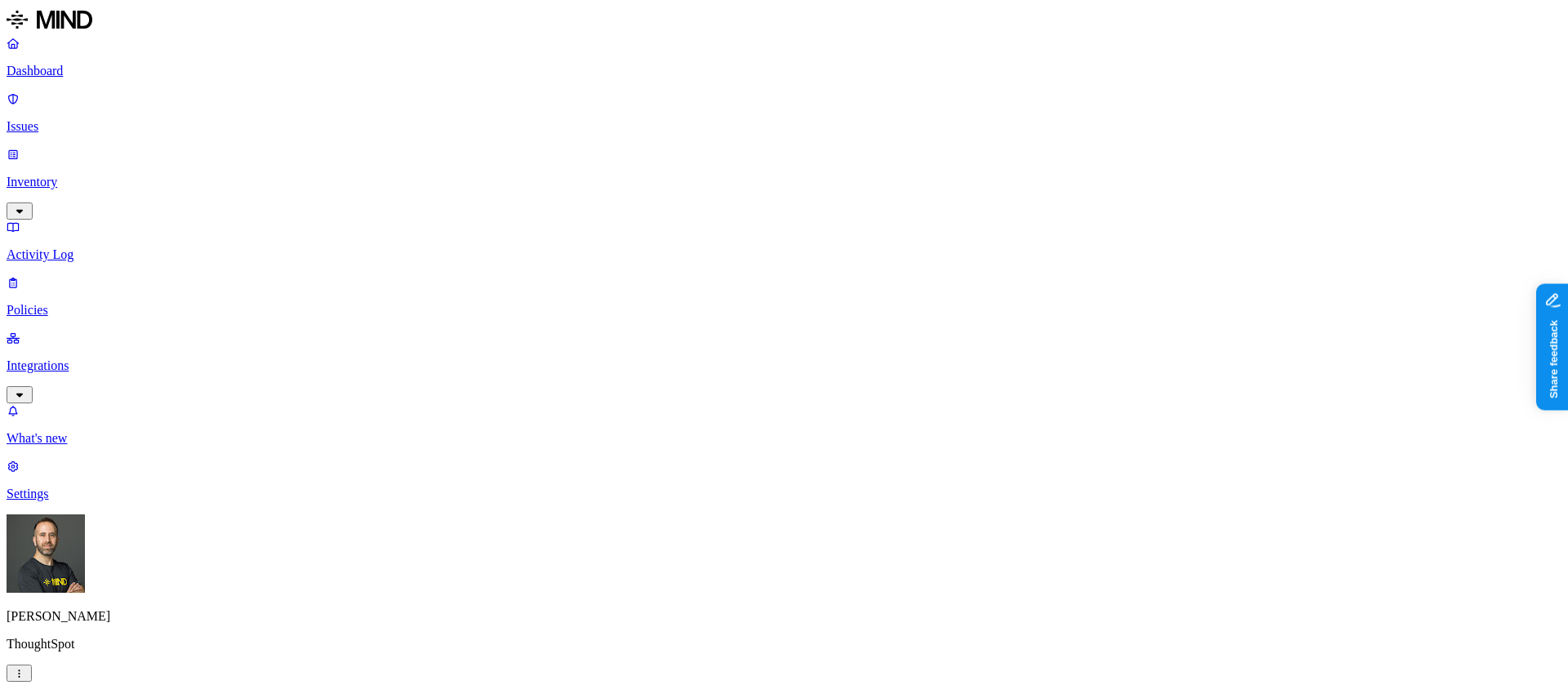 scroll, scrollTop: 0, scrollLeft: 0, axis: both 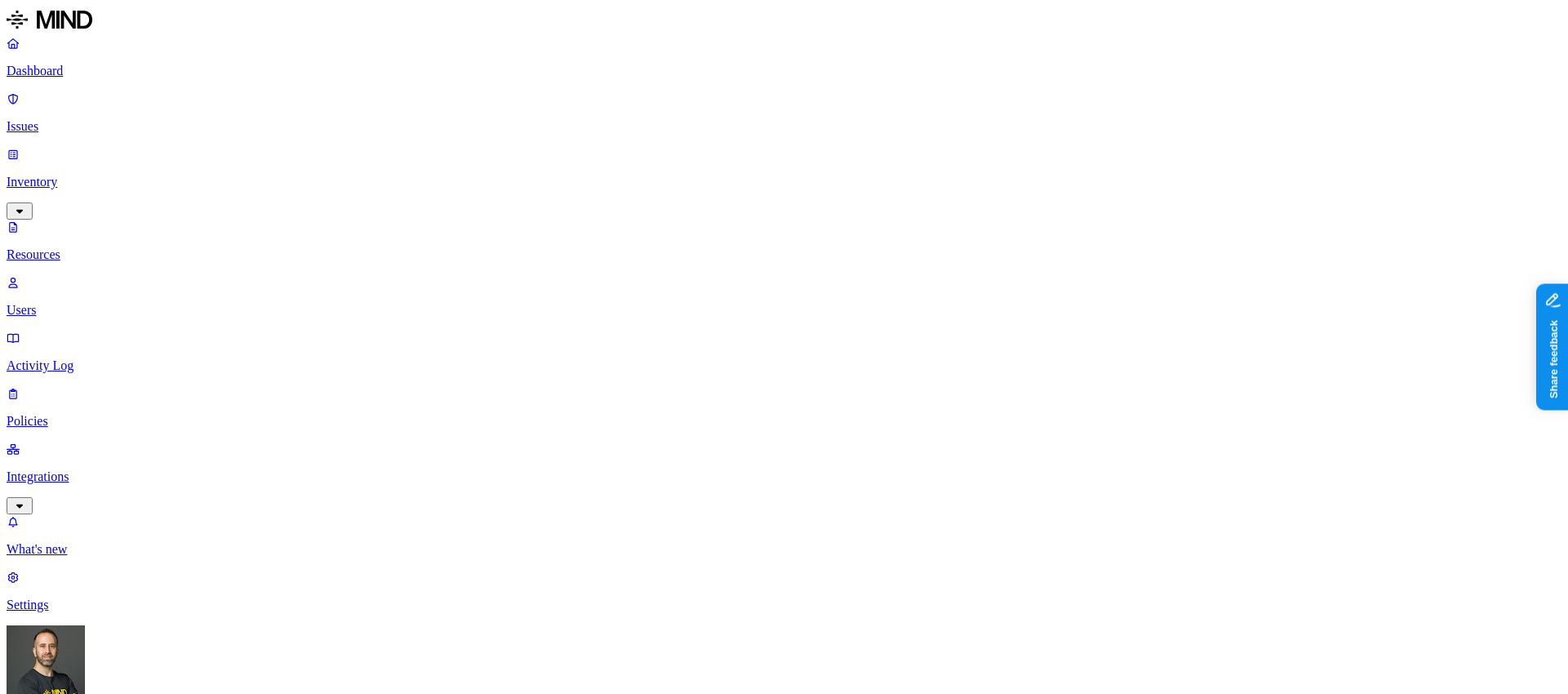 click on "Users" at bounding box center [784, 310] 